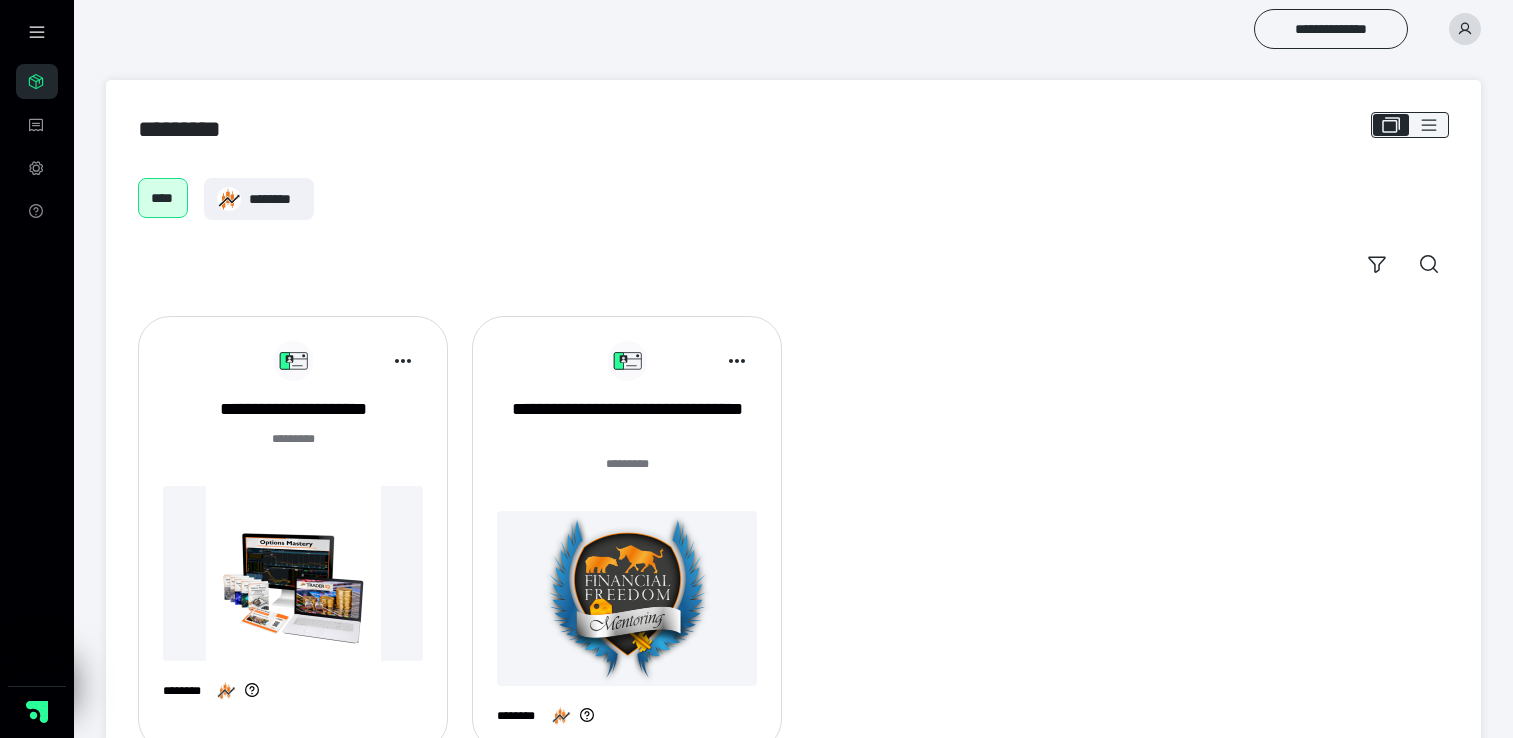 scroll, scrollTop: 0, scrollLeft: 0, axis: both 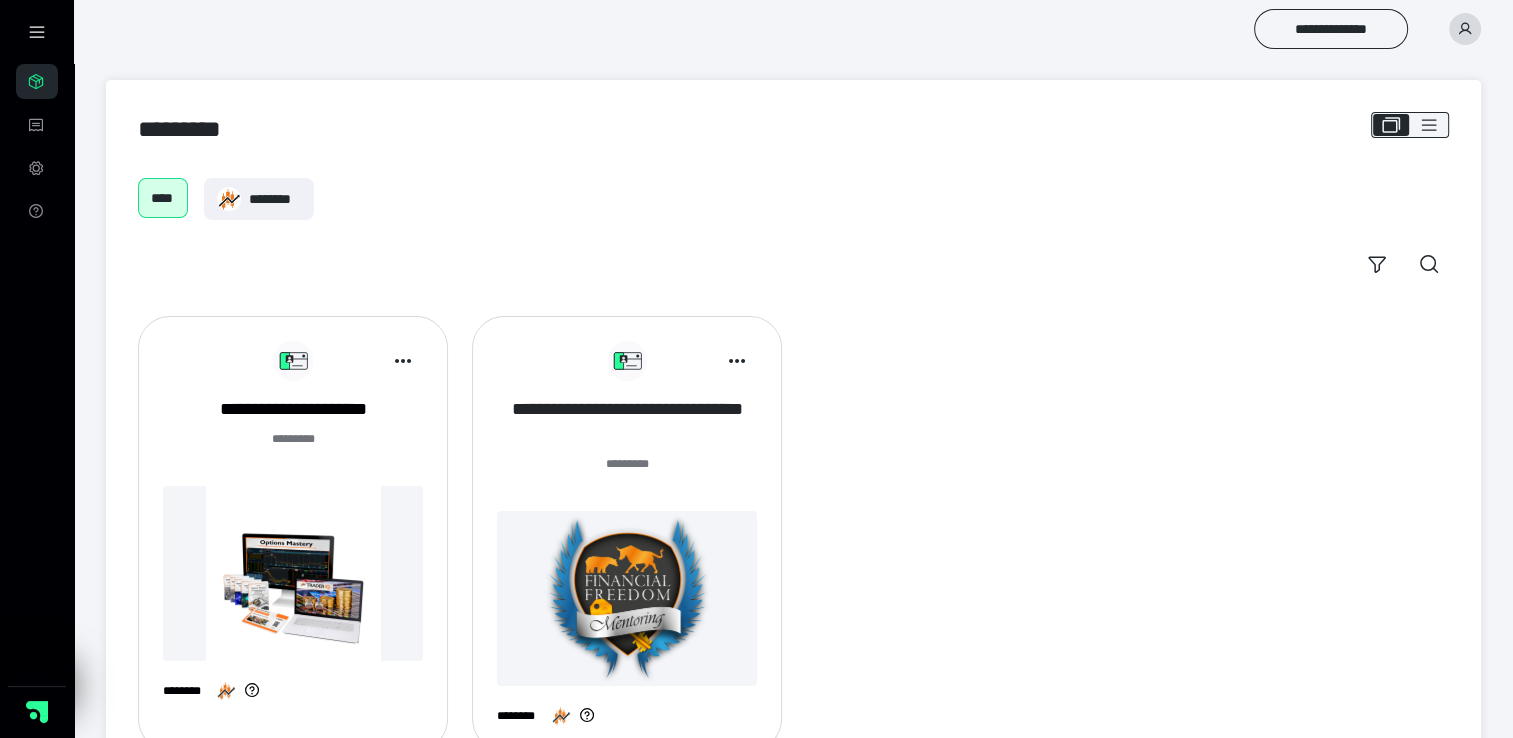 click on "**********" at bounding box center [627, 422] 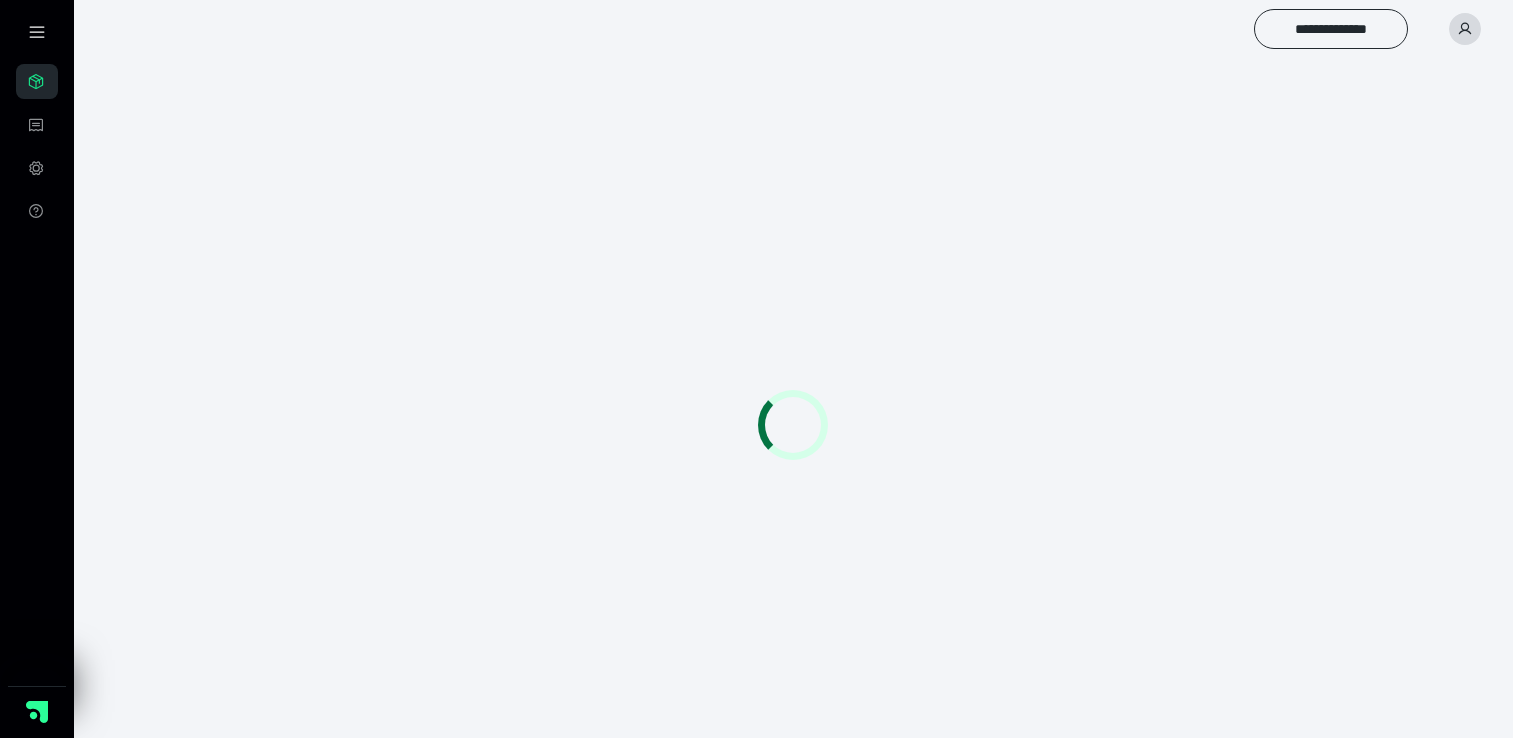 scroll, scrollTop: 0, scrollLeft: 0, axis: both 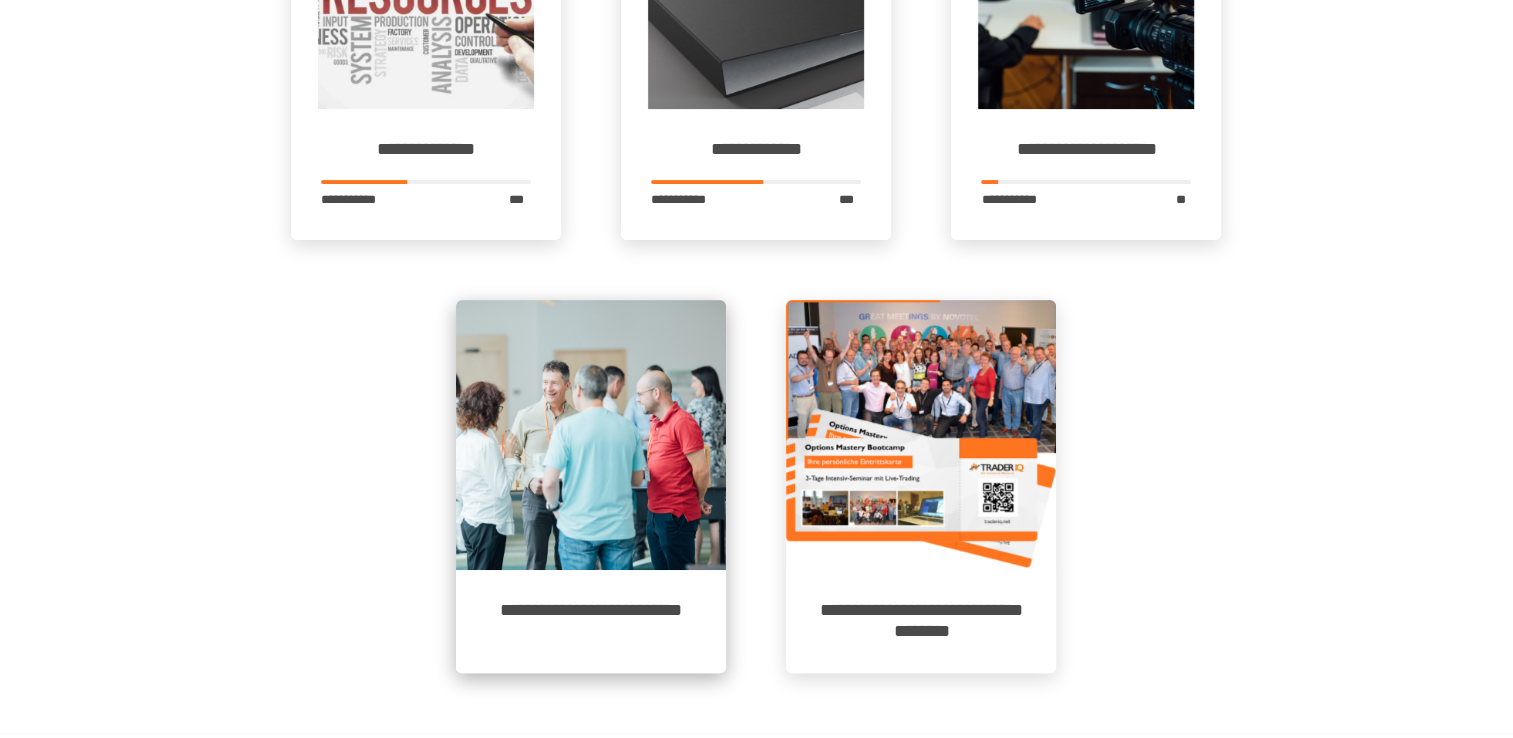 click on "**********" at bounding box center (591, 621) 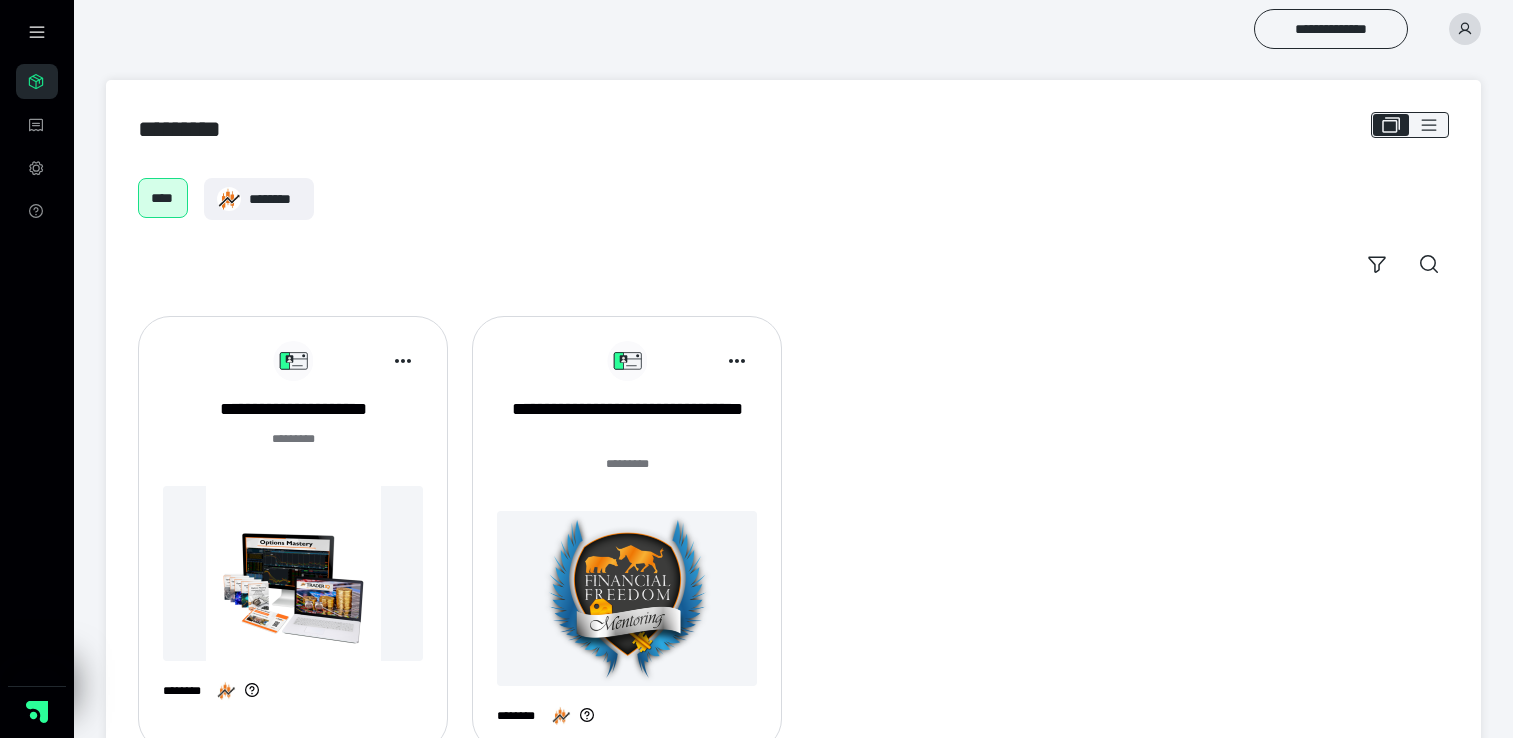 scroll, scrollTop: 0, scrollLeft: 0, axis: both 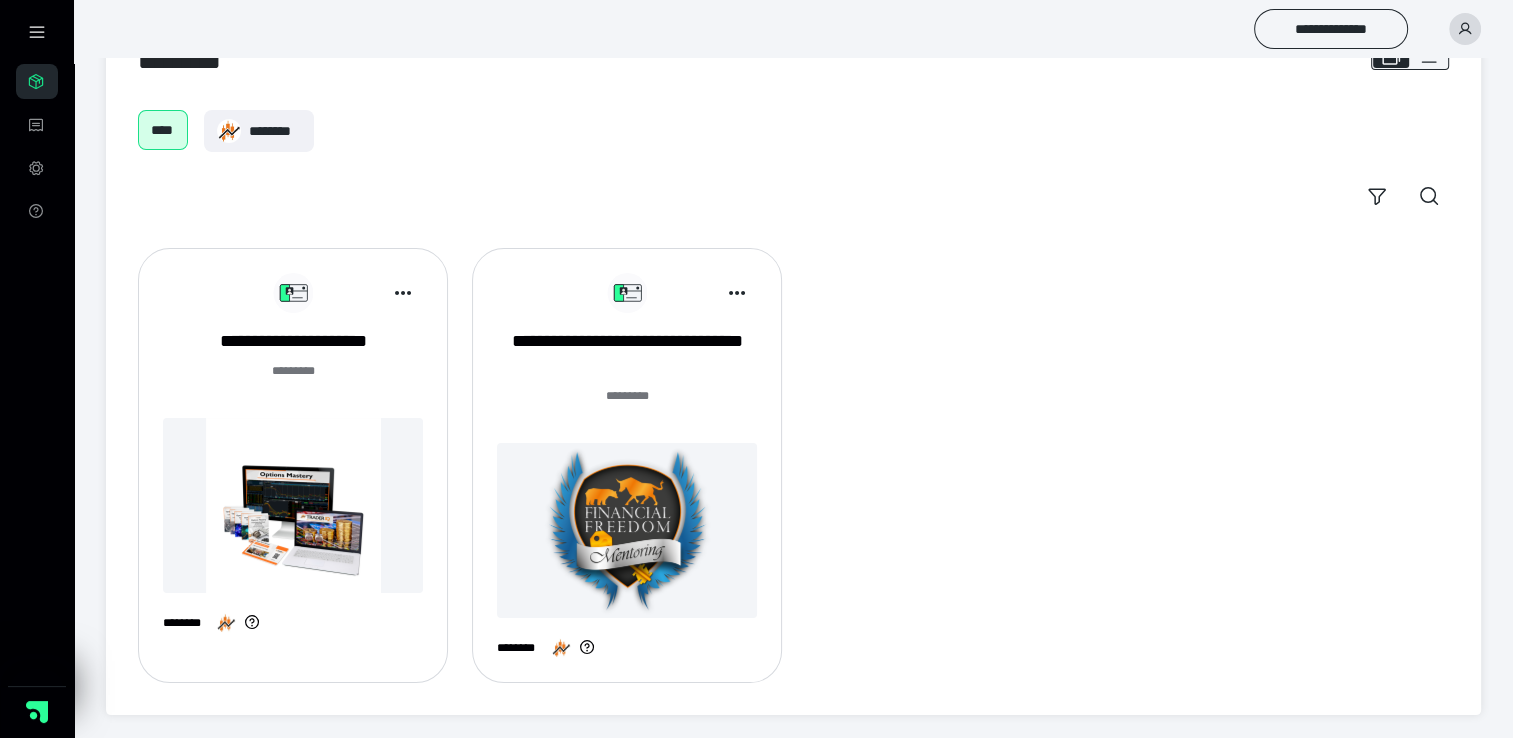 click at bounding box center [293, 505] 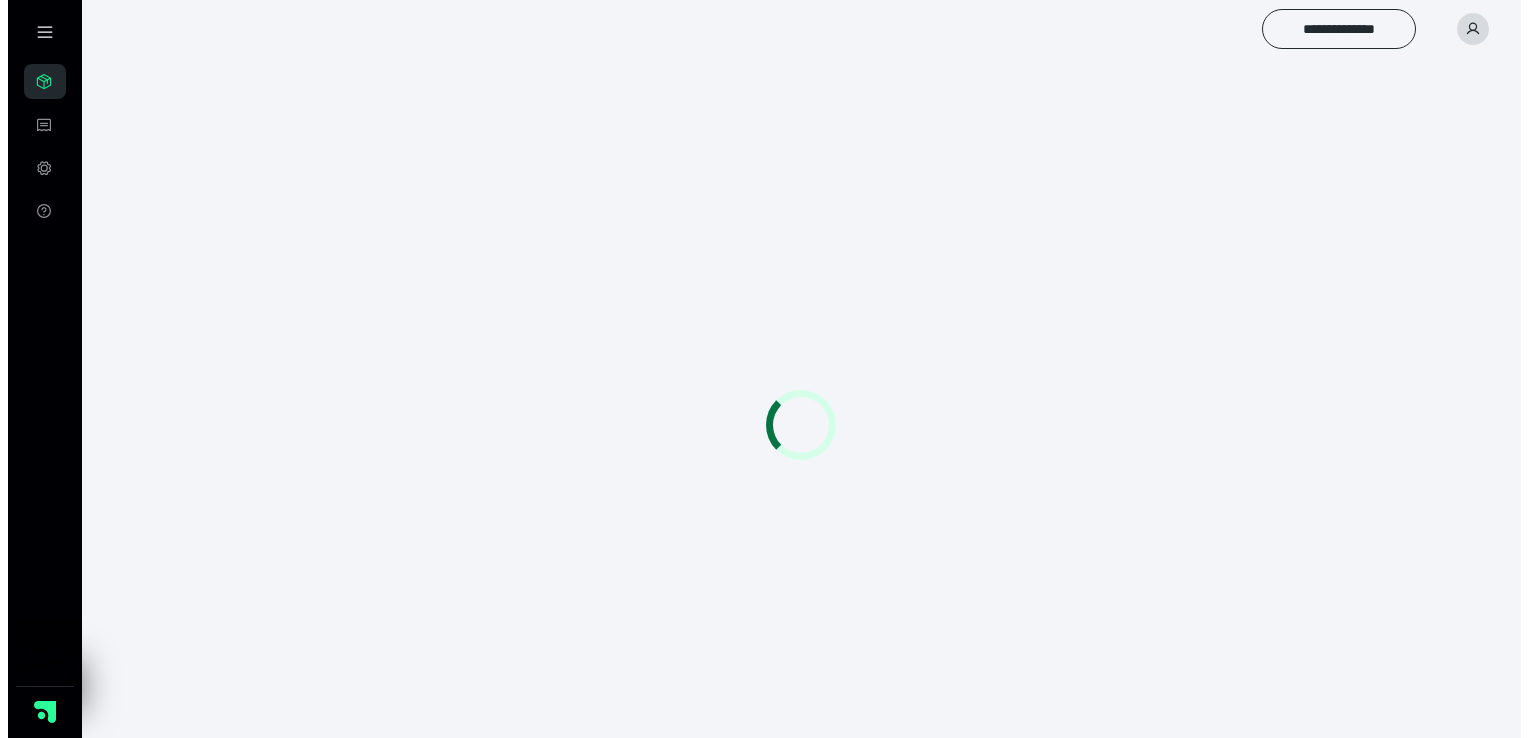 scroll, scrollTop: 0, scrollLeft: 0, axis: both 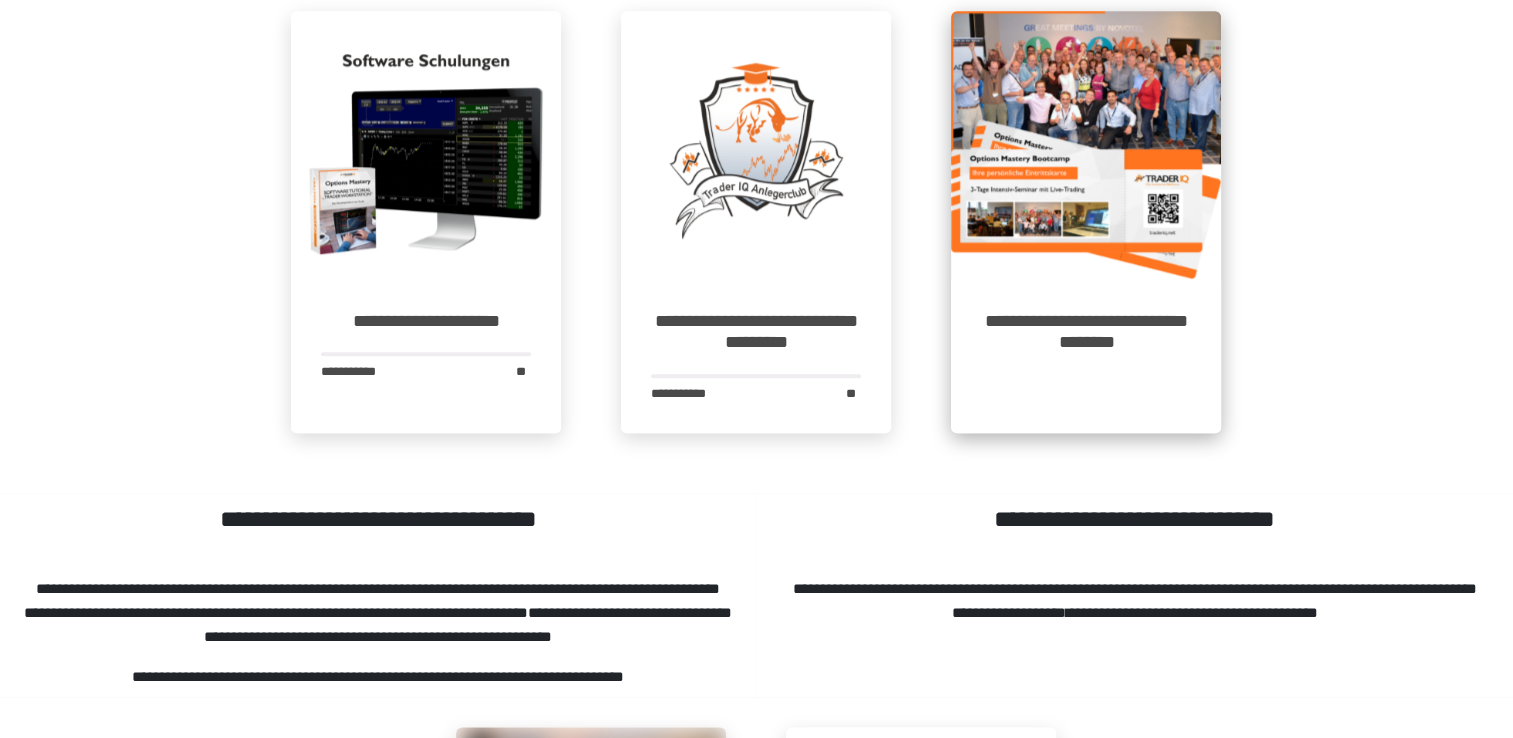 click on "**********" at bounding box center [1086, 357] 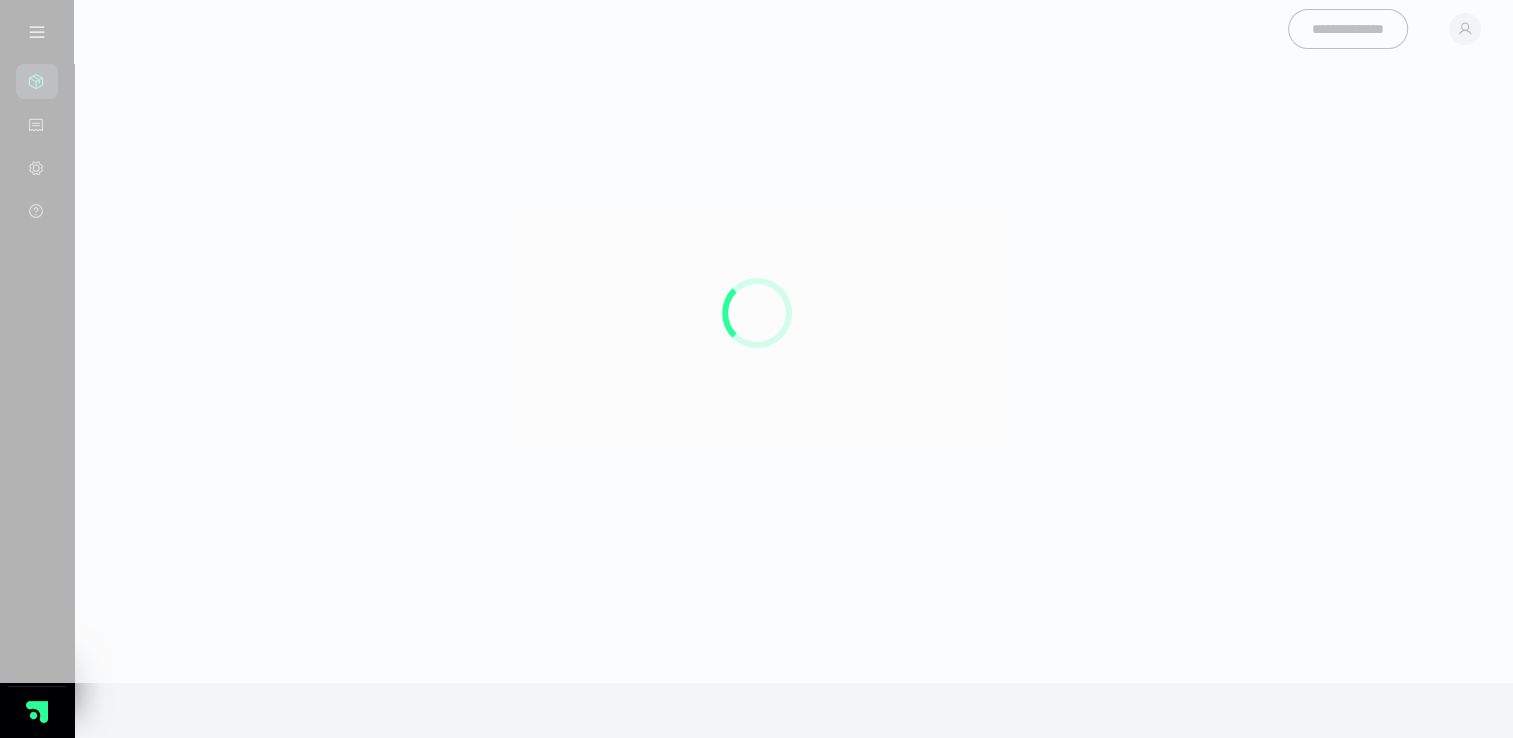 scroll, scrollTop: 0, scrollLeft: 0, axis: both 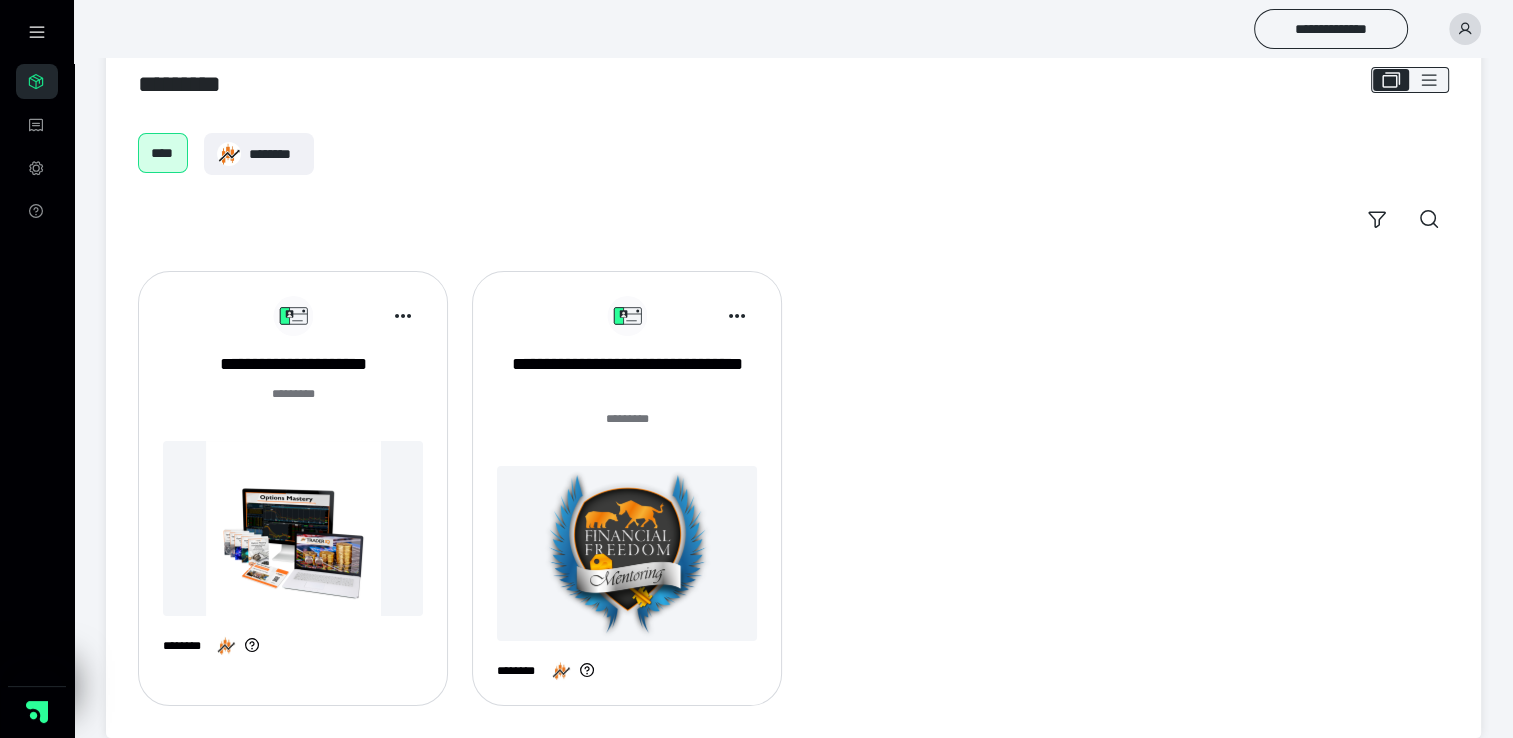 click on "**********" at bounding box center [627, 496] 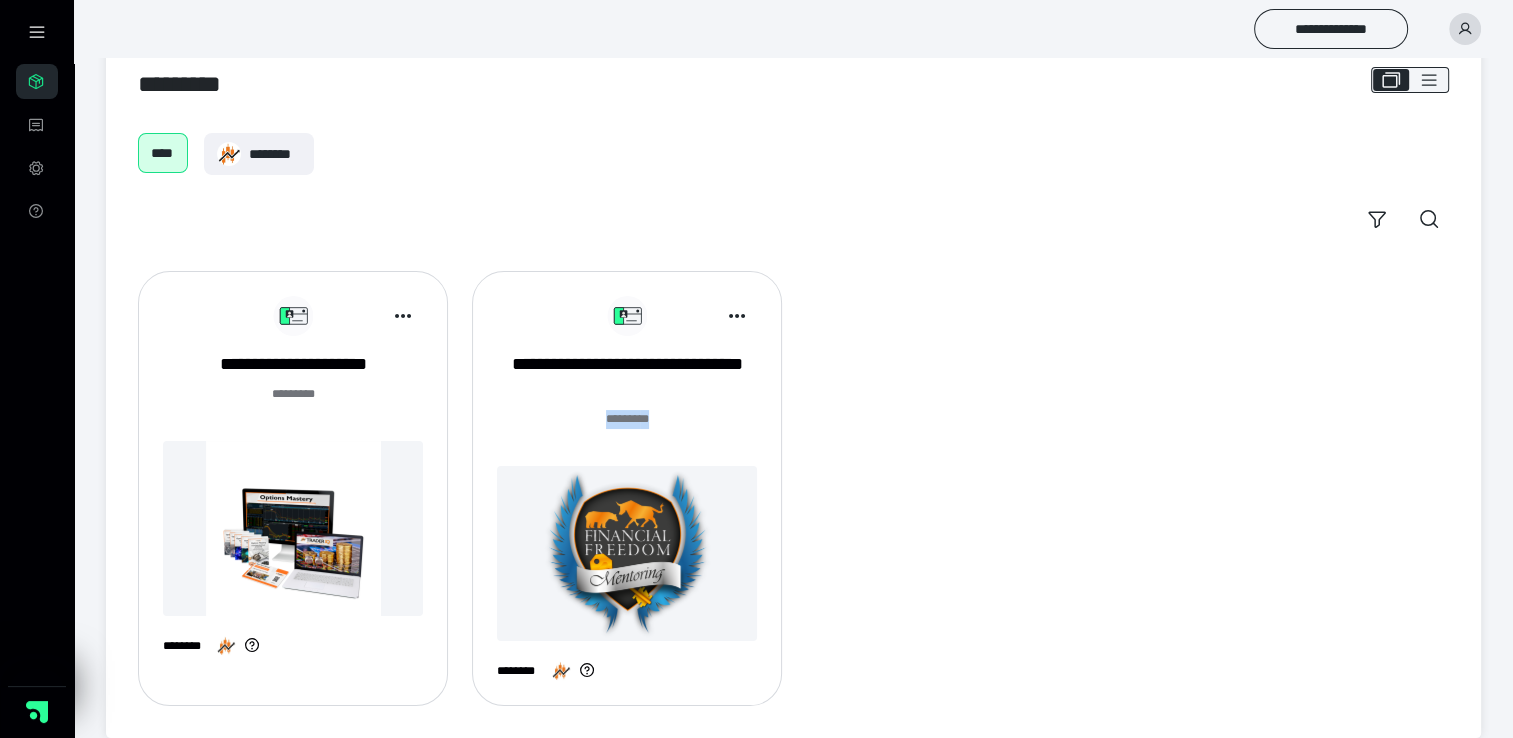 click on "**********" at bounding box center (627, 496) 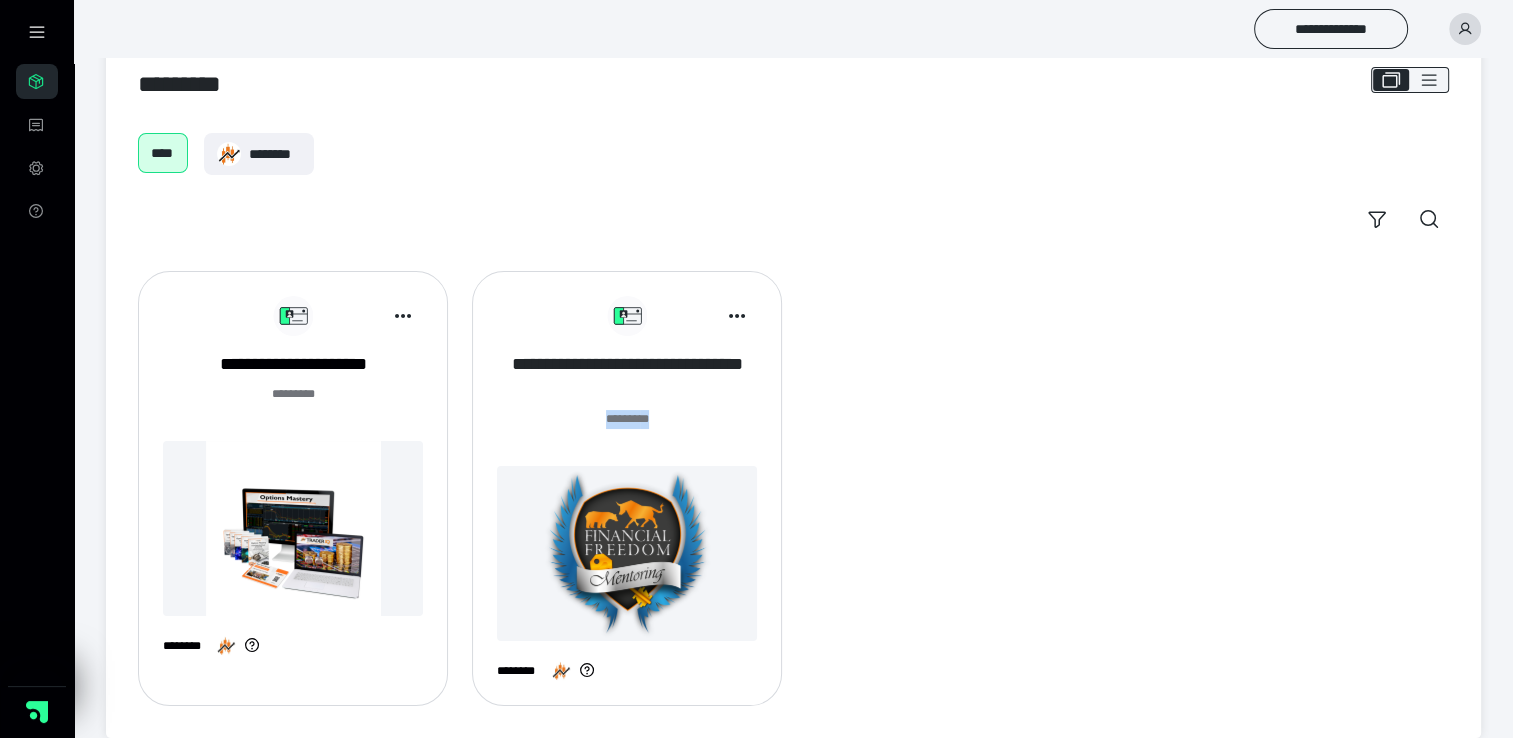 drag, startPoint x: 568, startPoint y: 384, endPoint x: 543, endPoint y: 347, distance: 44.65423 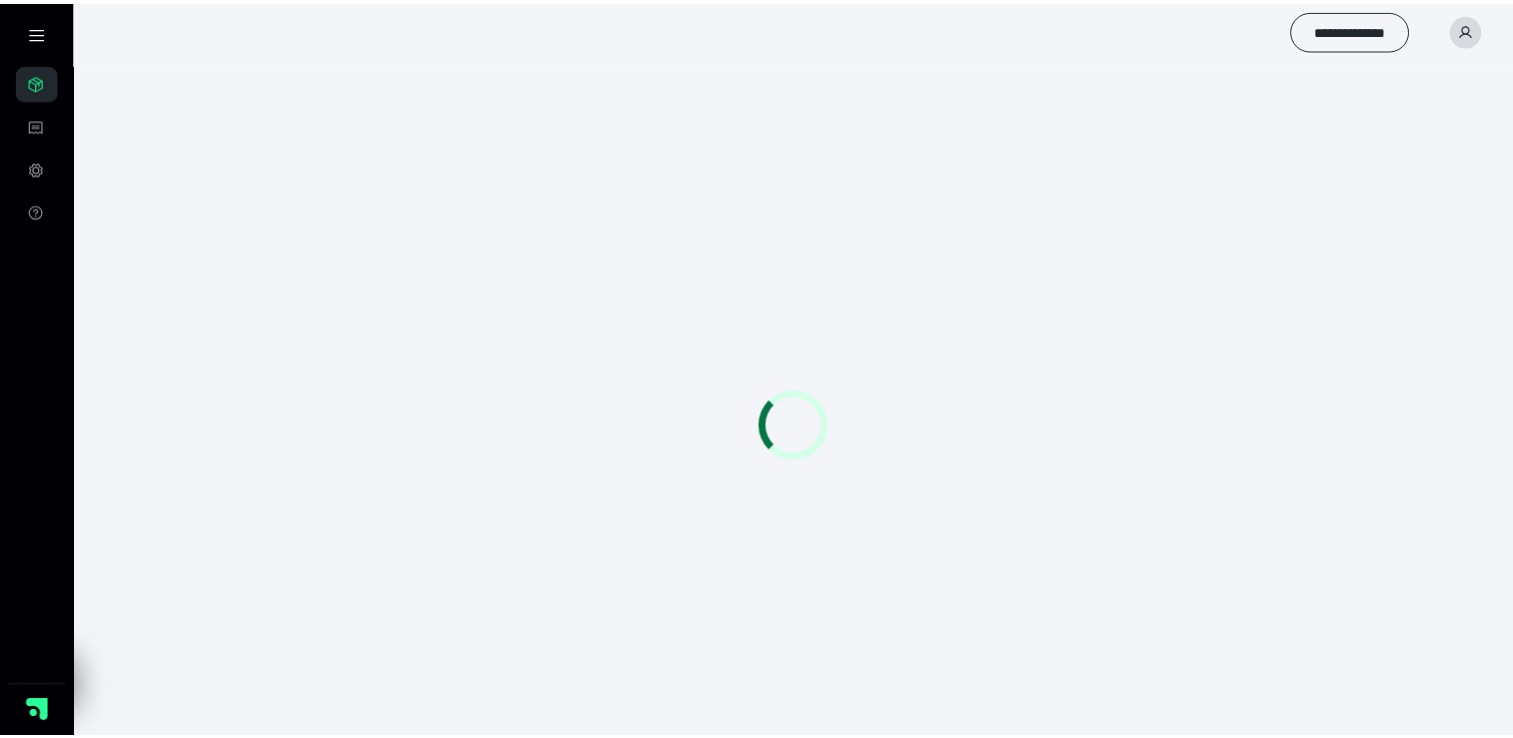 scroll, scrollTop: 0, scrollLeft: 0, axis: both 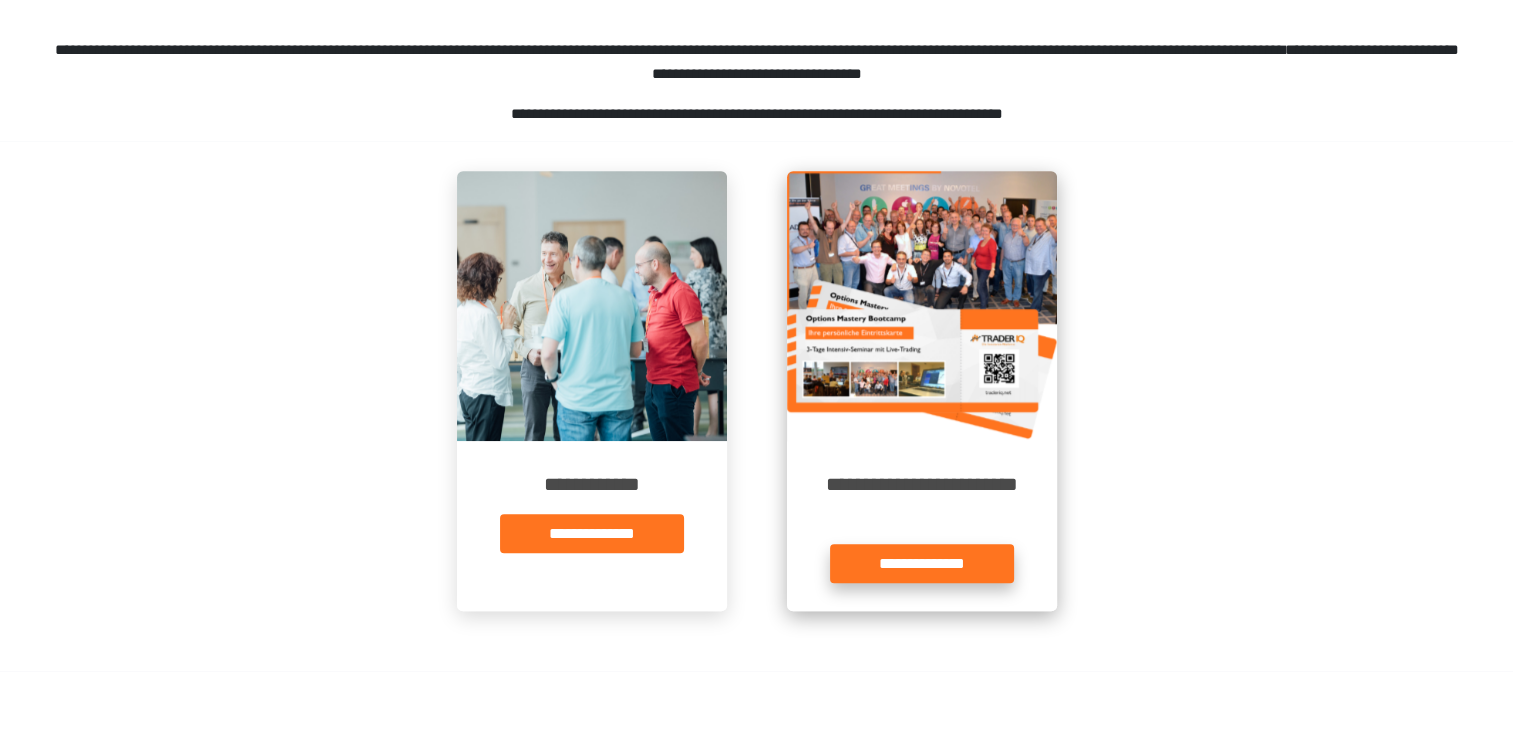 click on "**********" at bounding box center (922, 563) 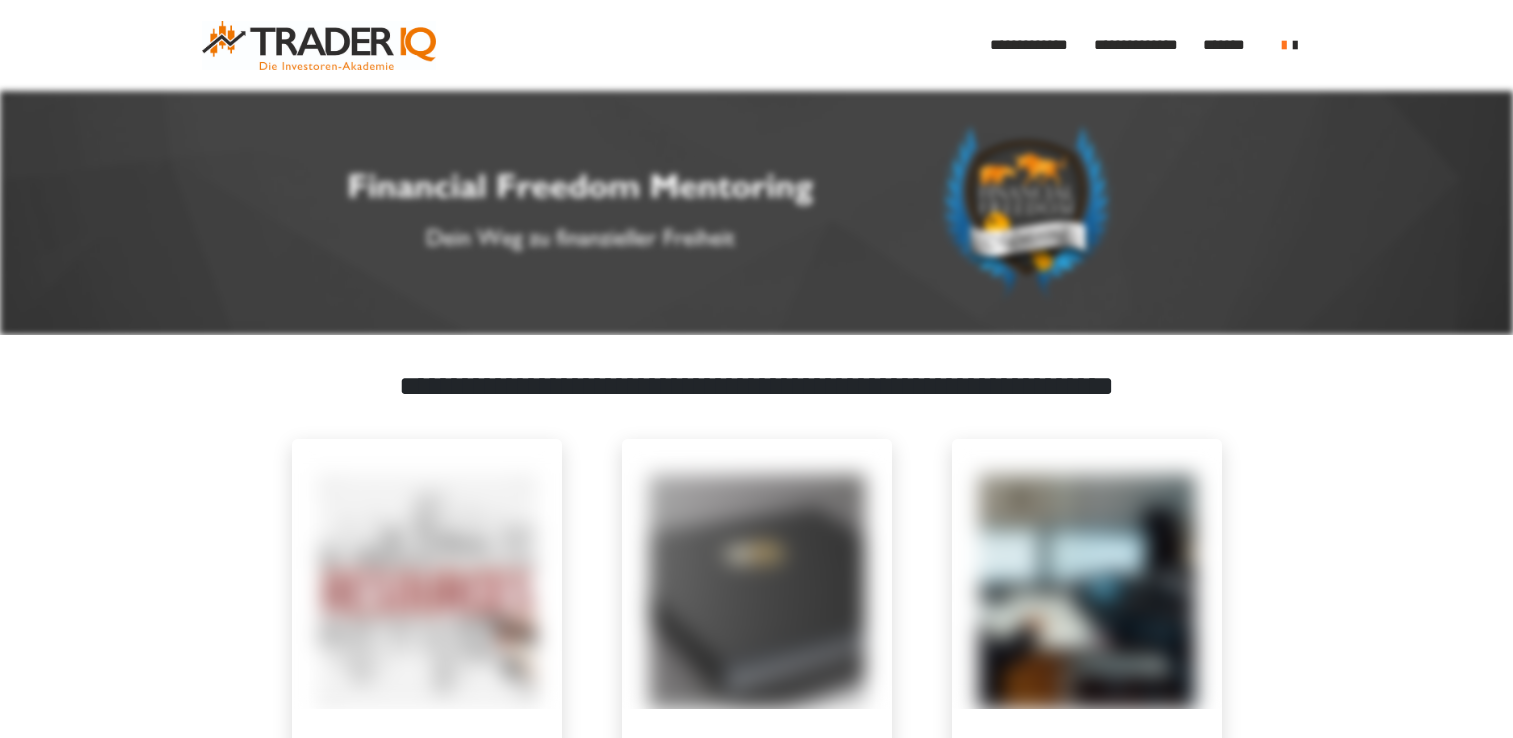 scroll, scrollTop: 2811, scrollLeft: 0, axis: vertical 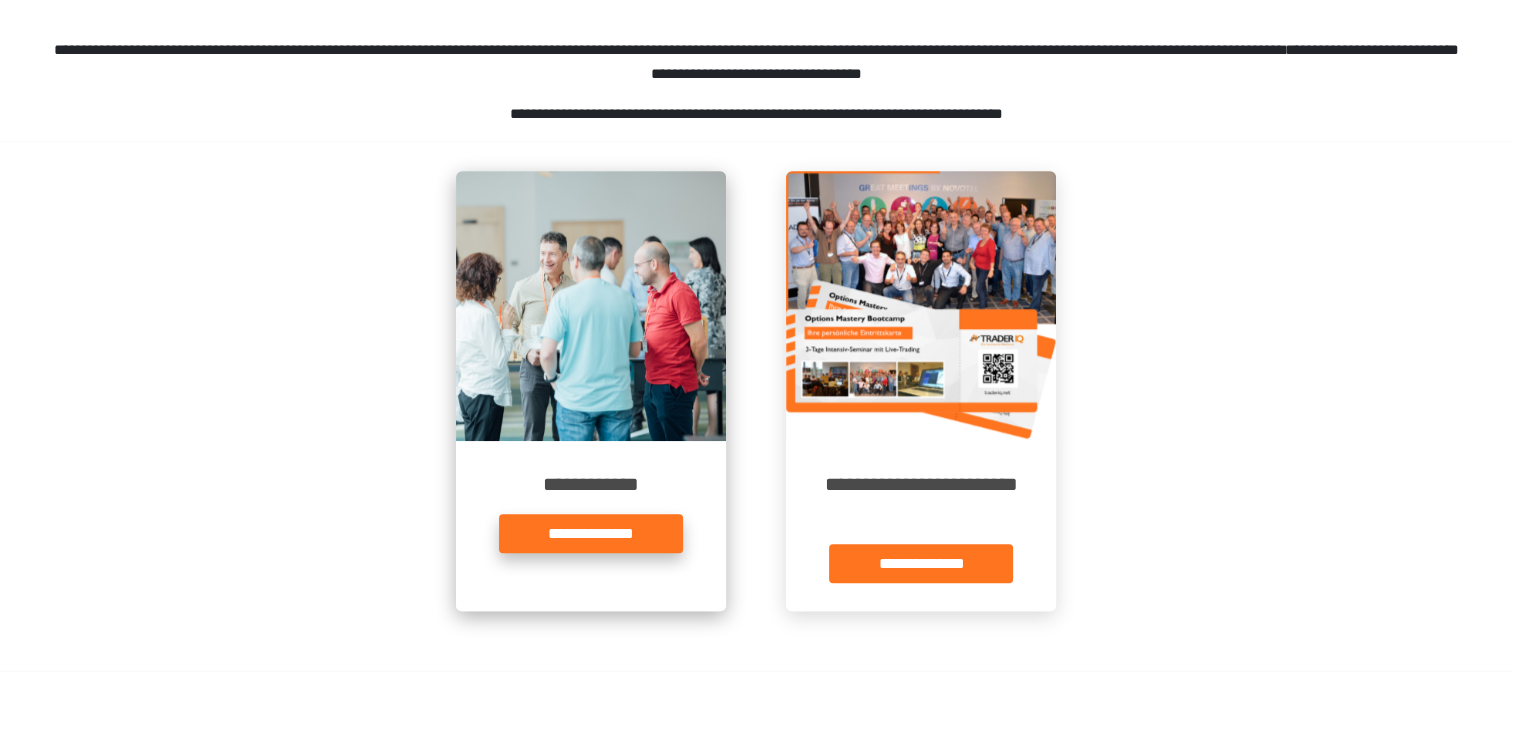 click on "**********" at bounding box center (591, 533) 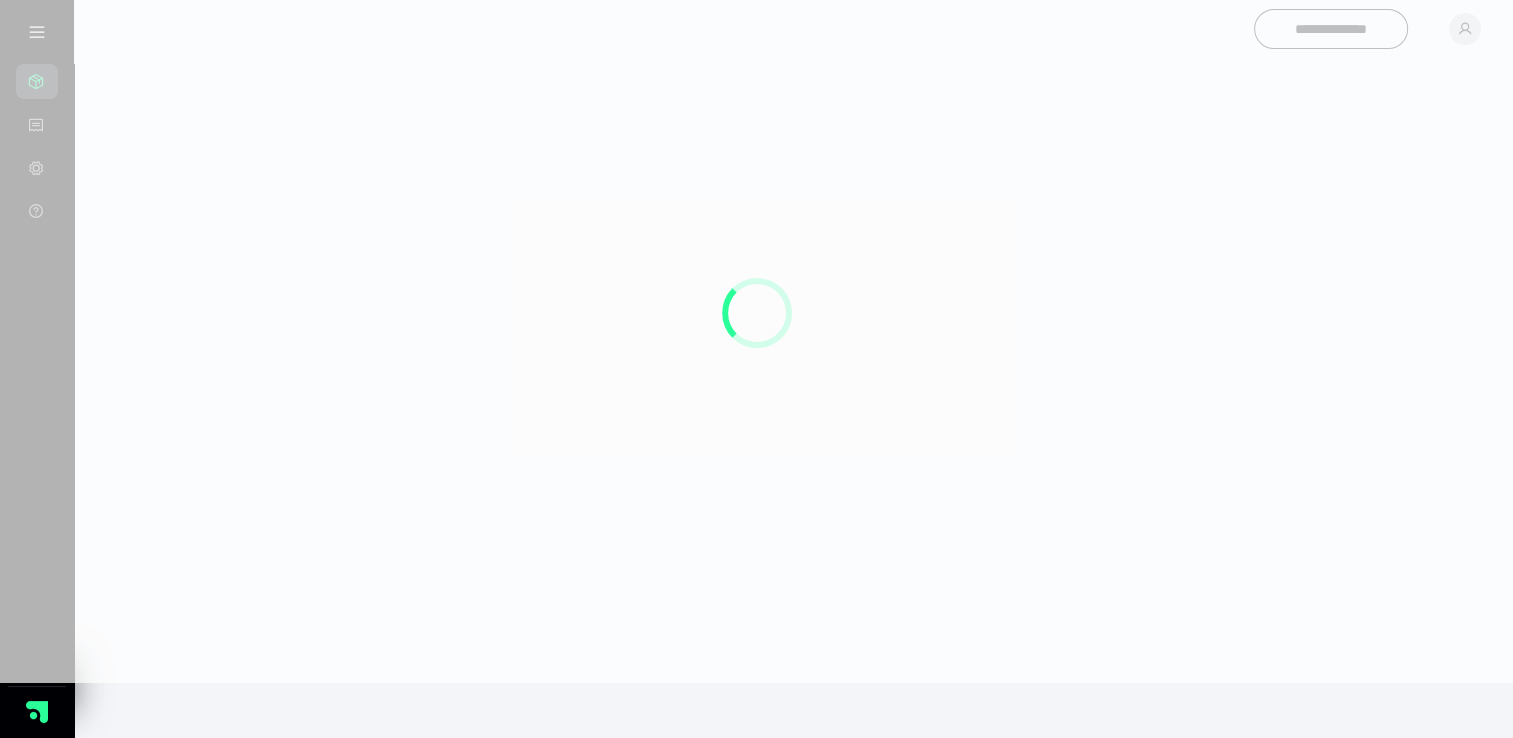scroll, scrollTop: 0, scrollLeft: 0, axis: both 